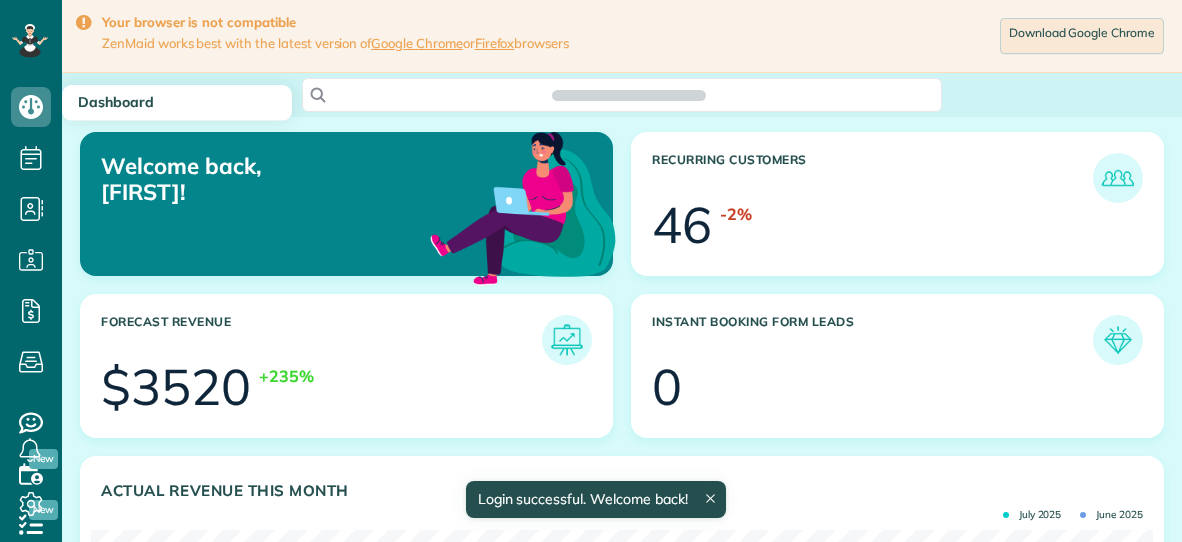 scroll, scrollTop: 0, scrollLeft: 0, axis: both 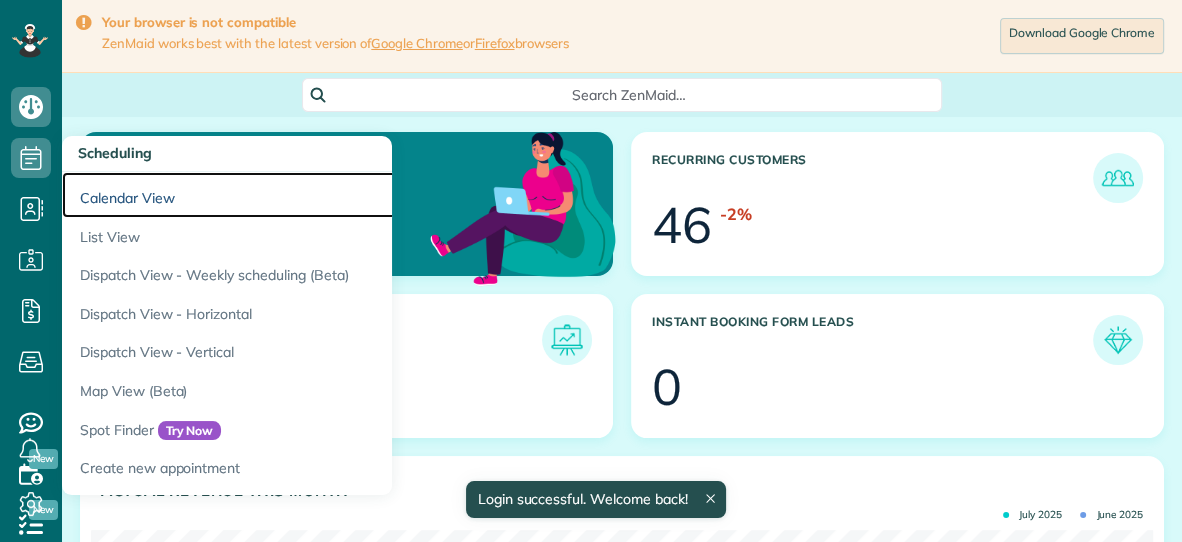 click on "Calendar View" at bounding box center (312, 195) 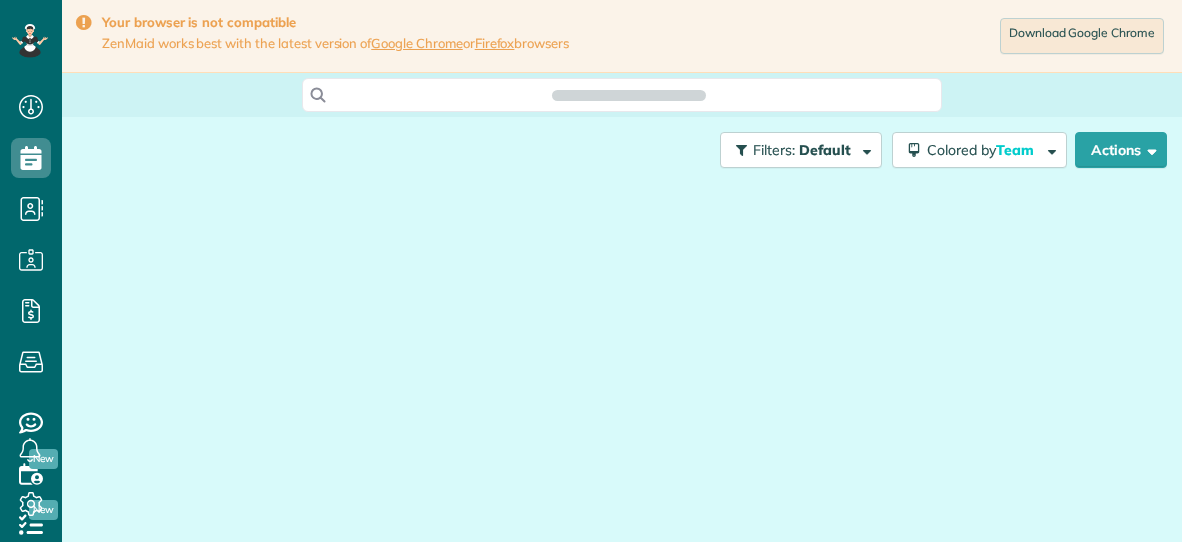 scroll, scrollTop: 0, scrollLeft: 0, axis: both 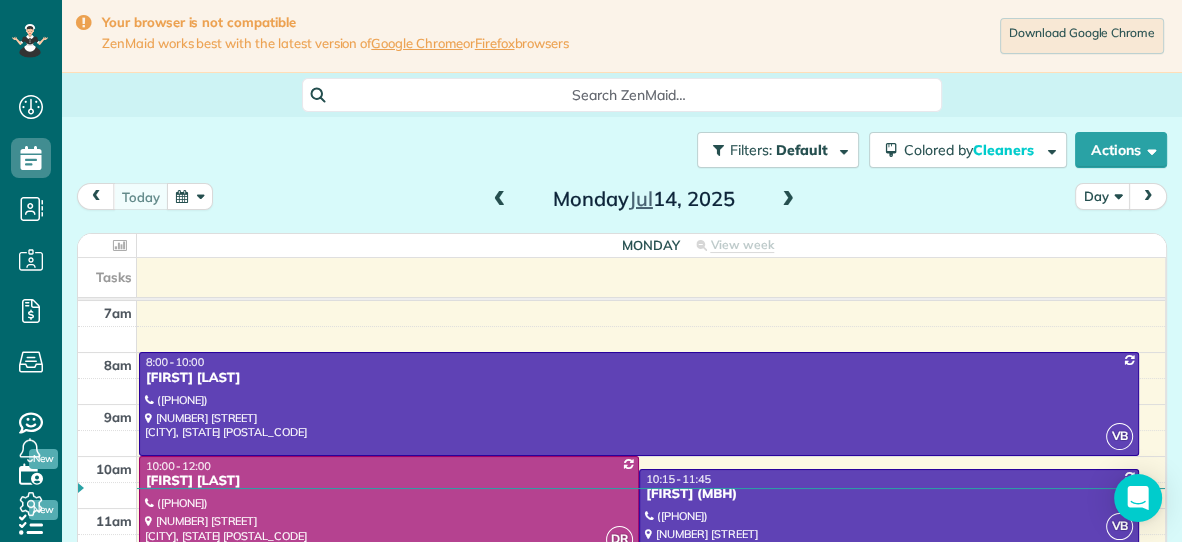 click at bounding box center [788, 200] 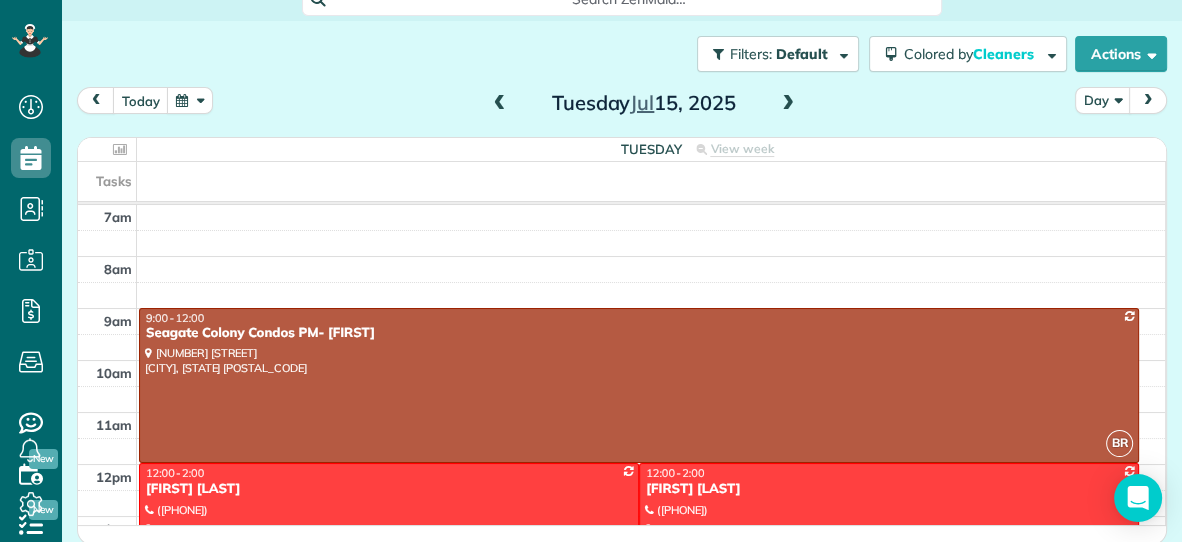scroll, scrollTop: 98, scrollLeft: 0, axis: vertical 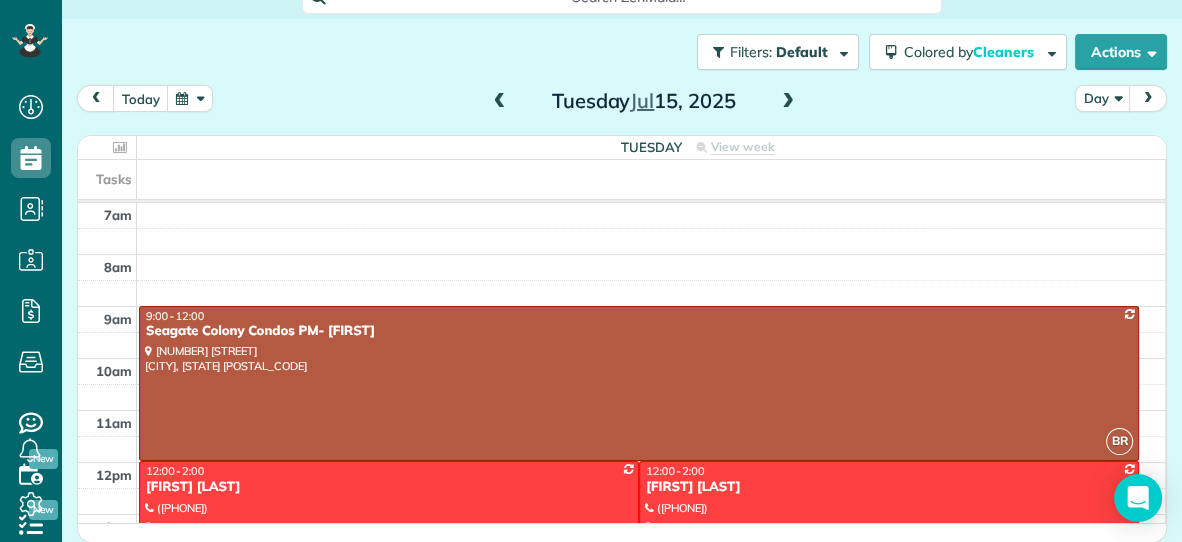 click at bounding box center (500, 102) 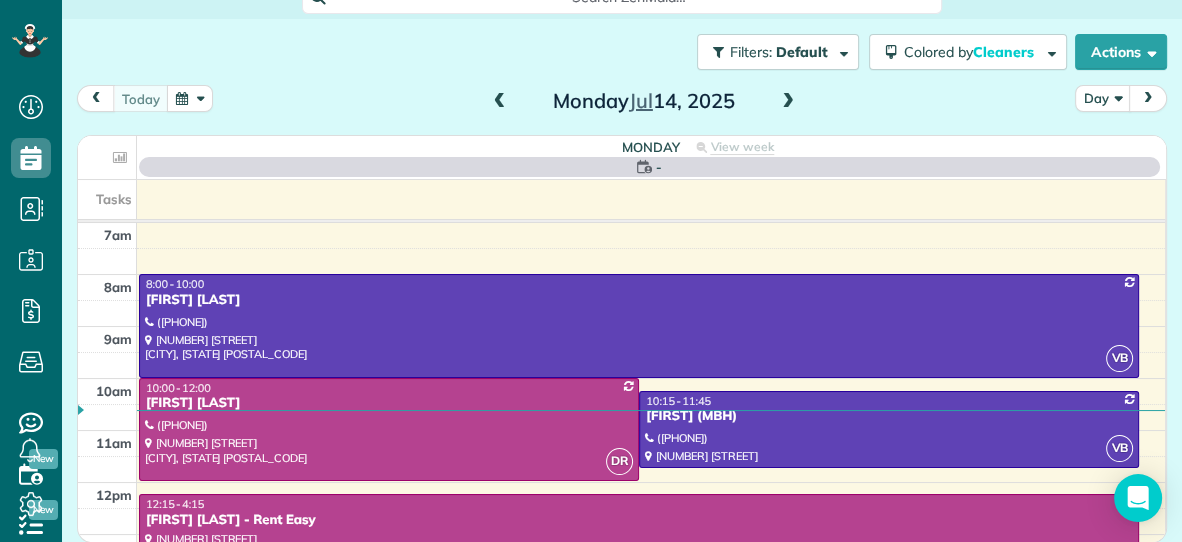click at bounding box center [500, 102] 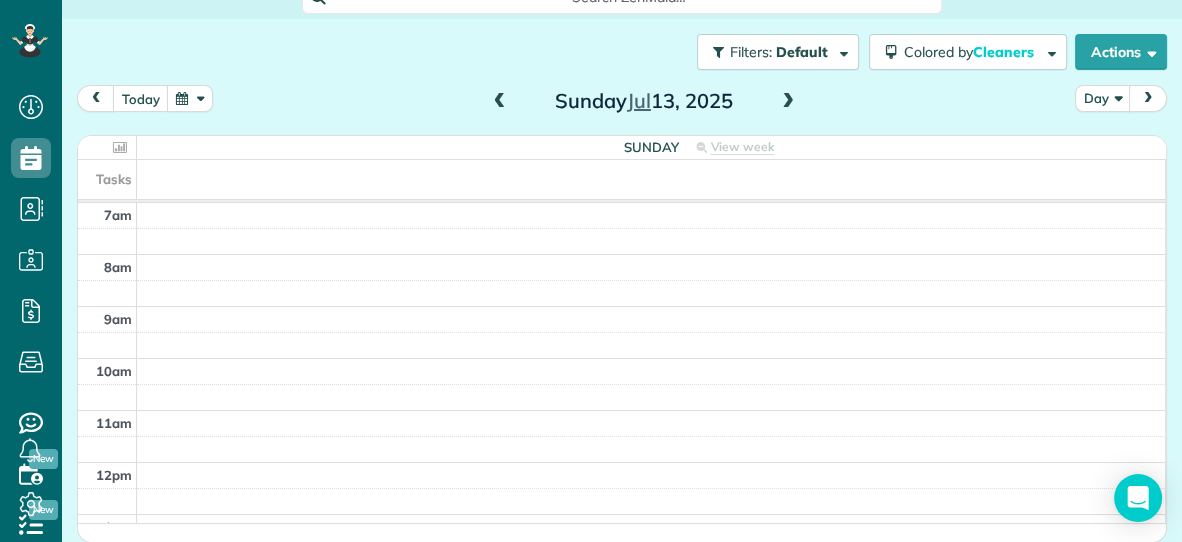 click at bounding box center (500, 102) 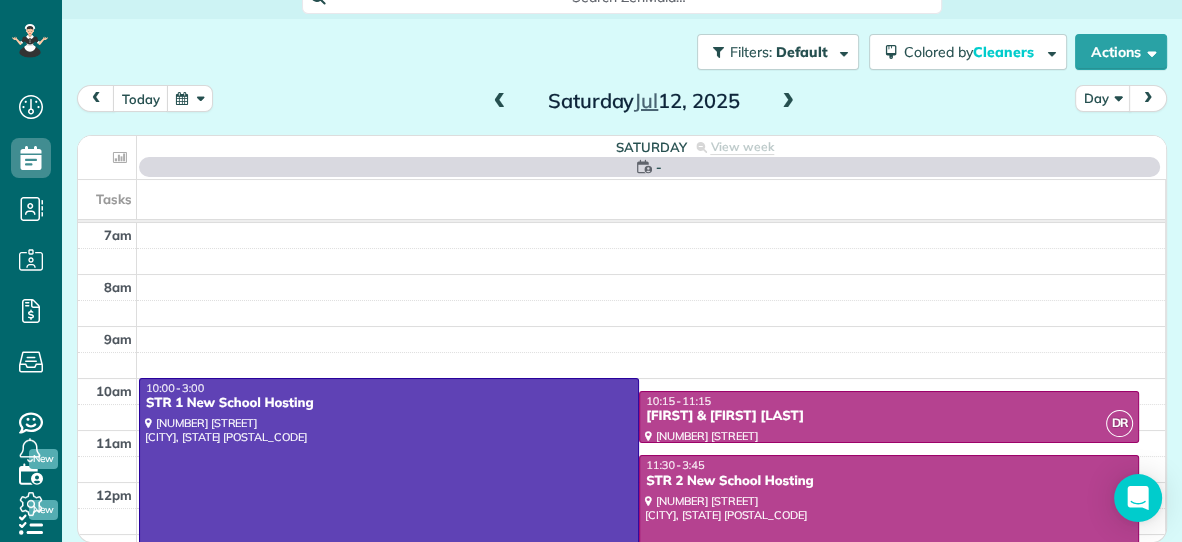 click at bounding box center (500, 102) 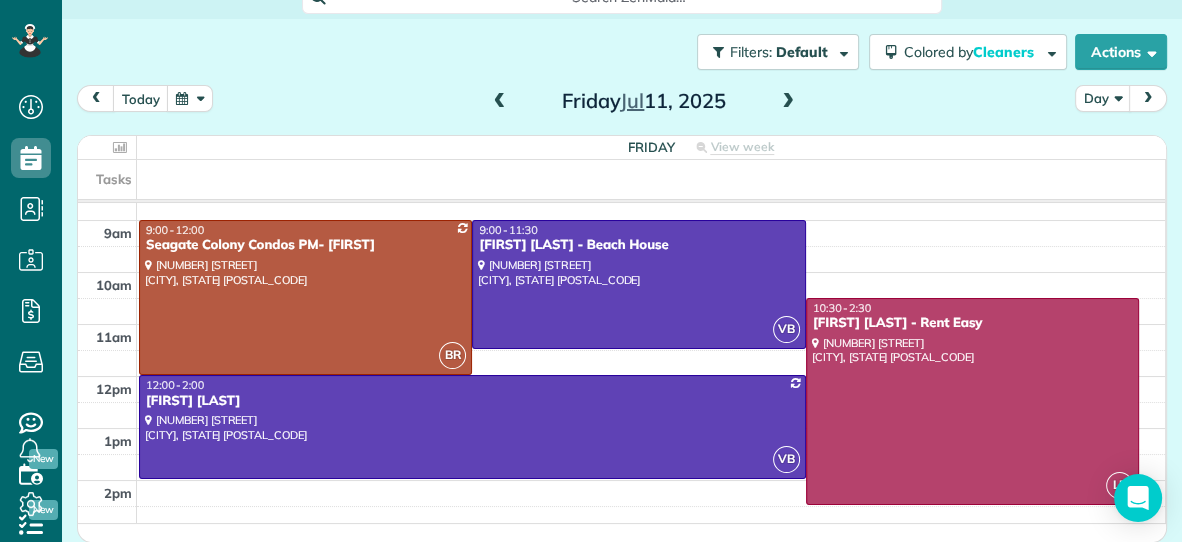 scroll, scrollTop: 88, scrollLeft: 0, axis: vertical 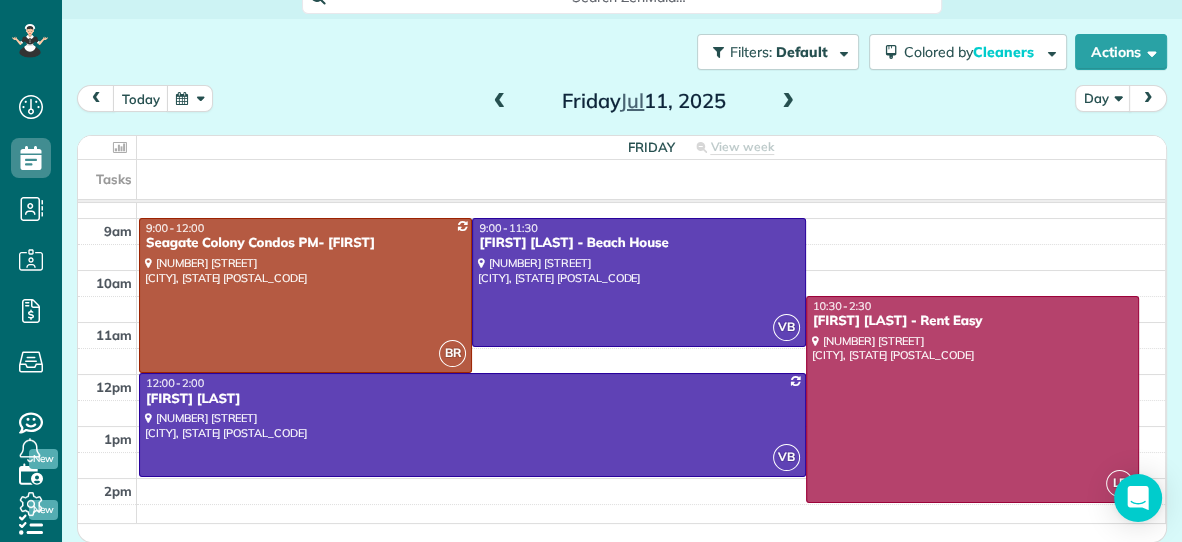 click at bounding box center (500, 102) 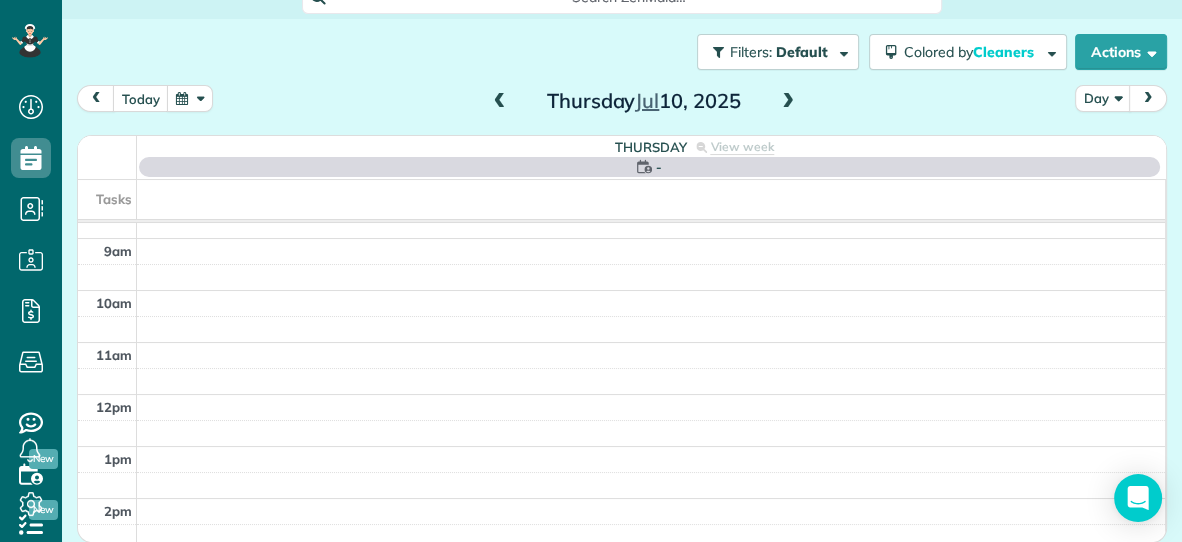 scroll, scrollTop: 0, scrollLeft: 0, axis: both 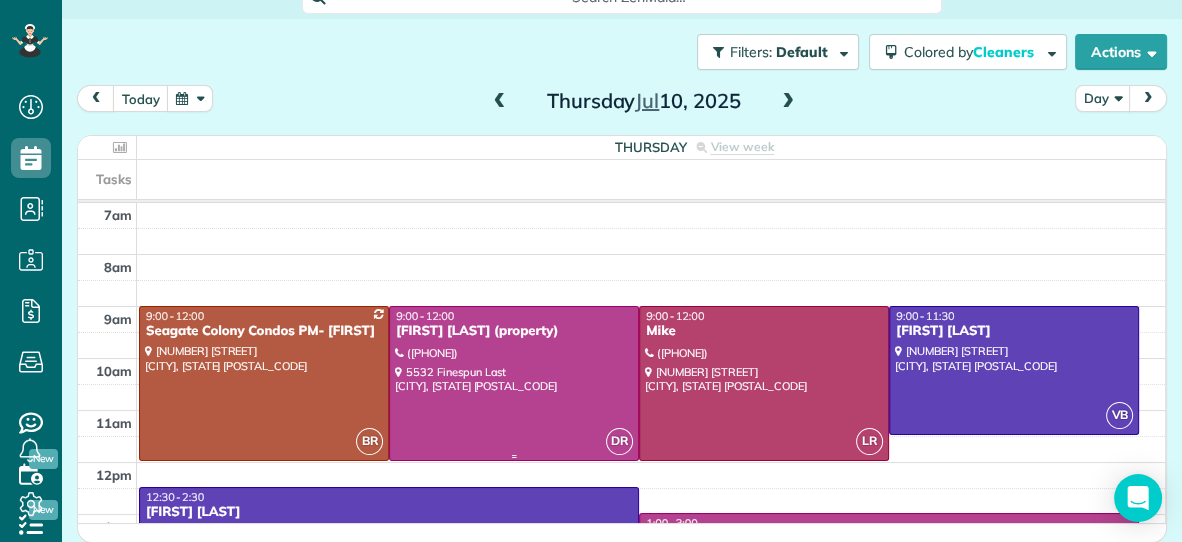 click at bounding box center [514, 383] 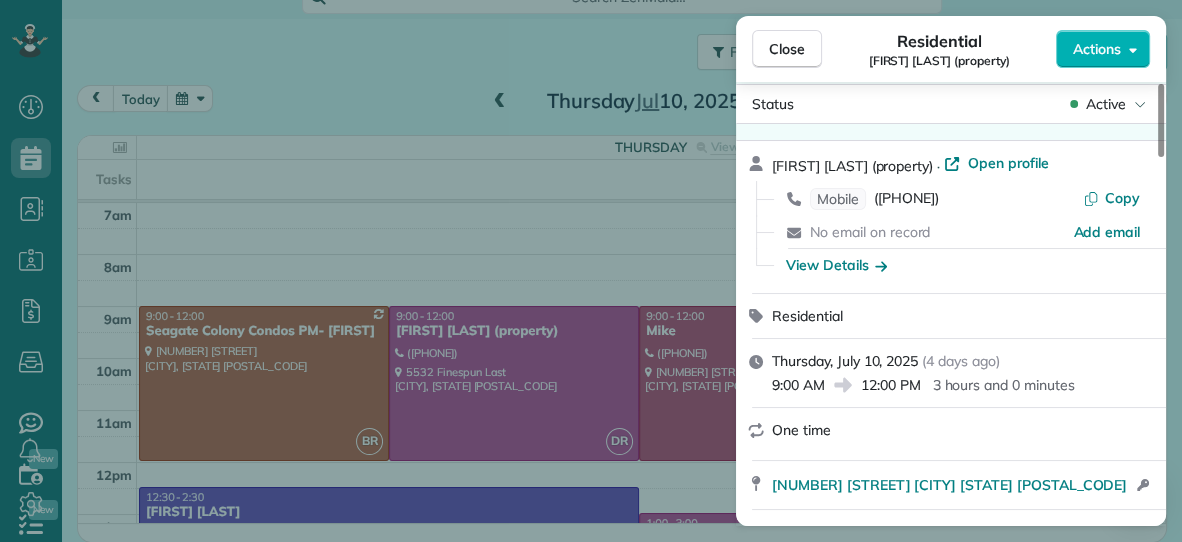 scroll, scrollTop: 0, scrollLeft: 0, axis: both 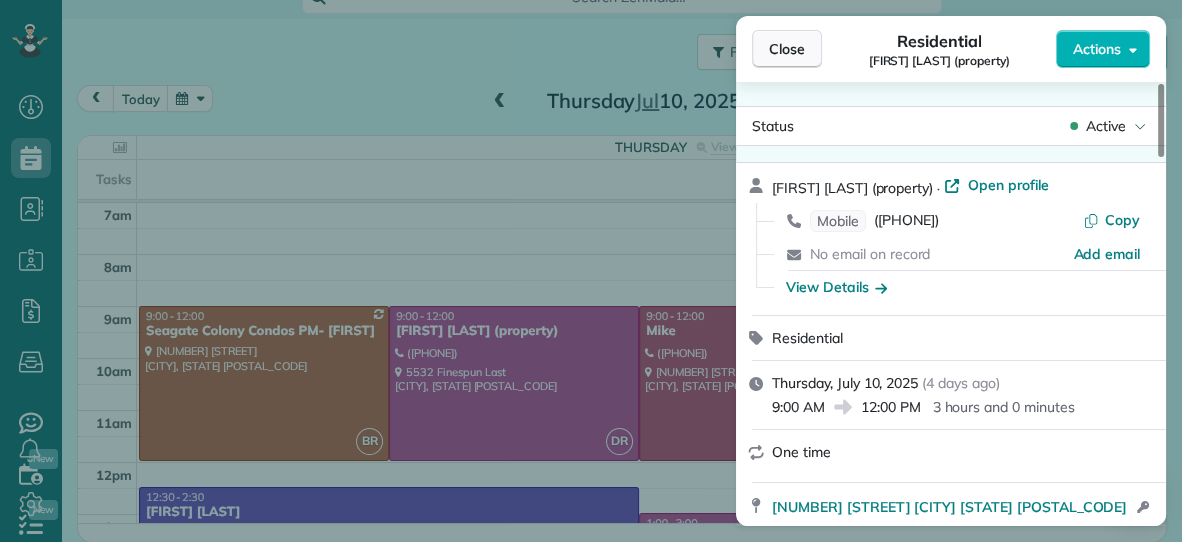click on "Close" at bounding box center [787, 49] 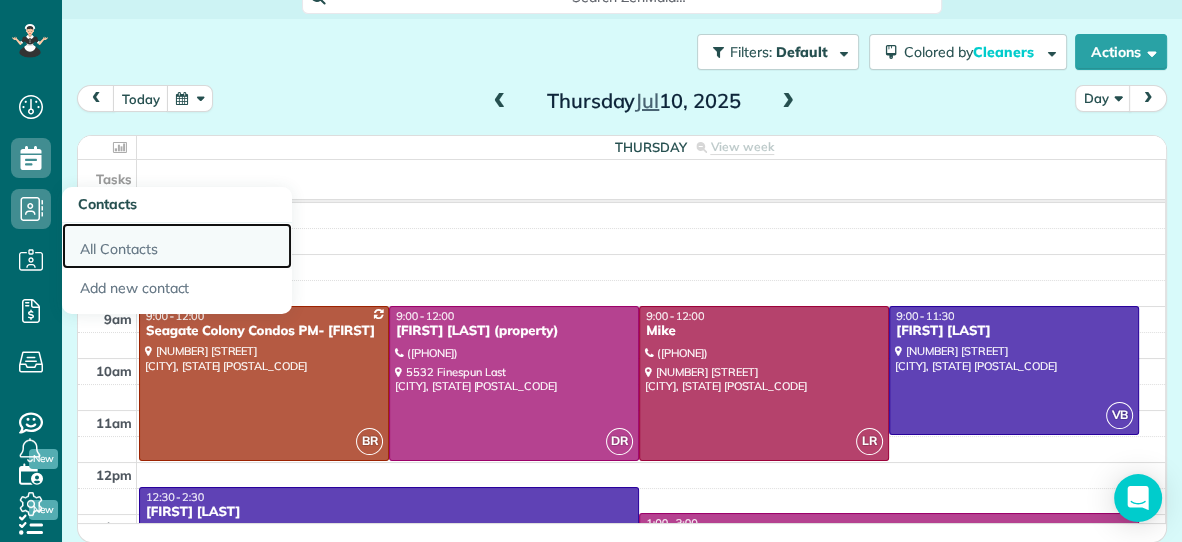 click on "All Contacts" at bounding box center (177, 246) 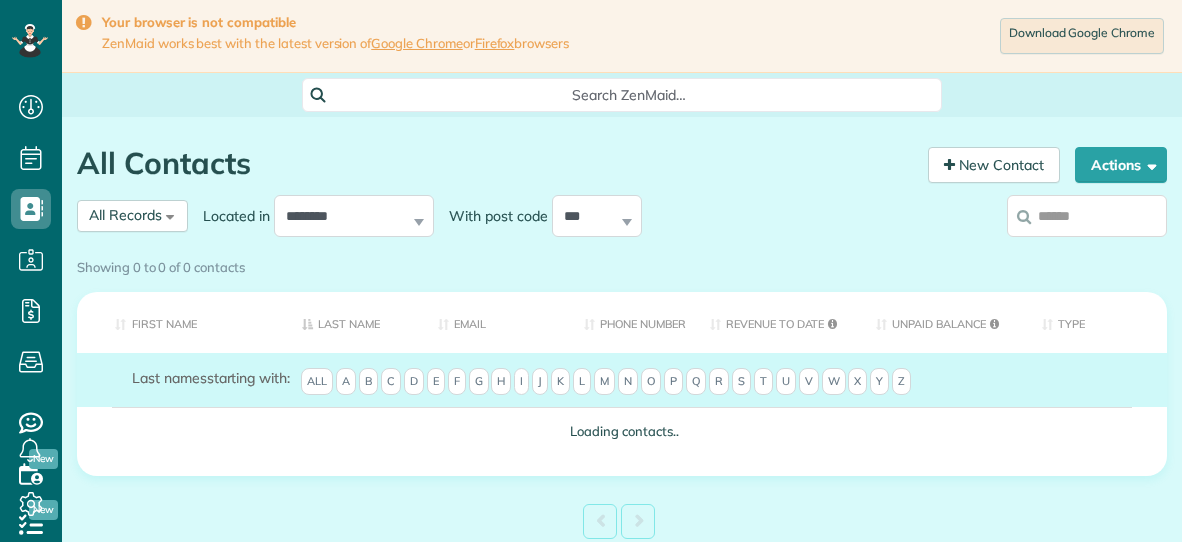 click at bounding box center (1087, 216) 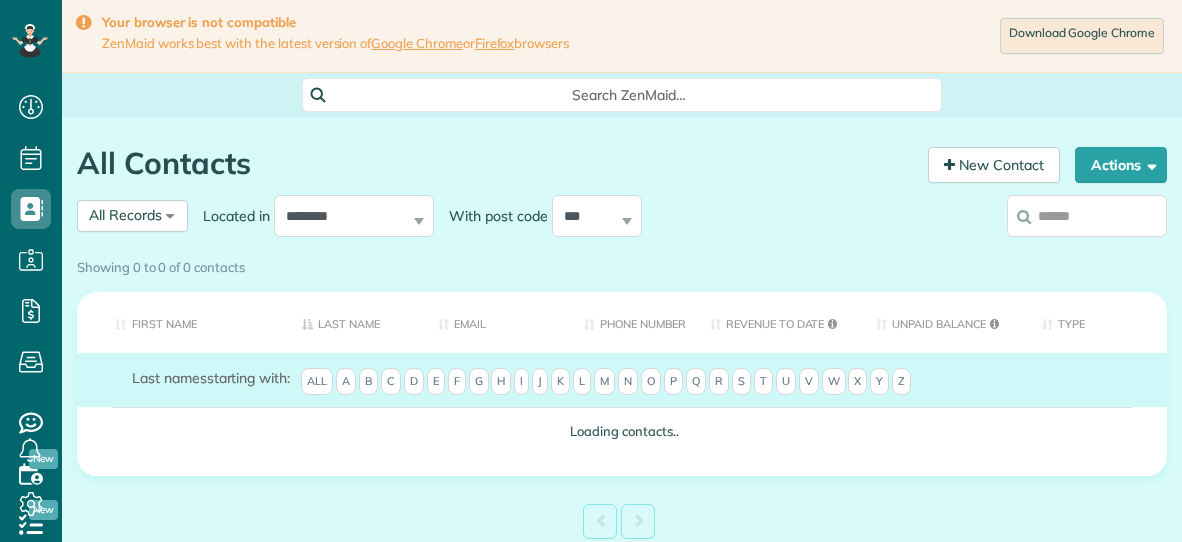 scroll, scrollTop: 0, scrollLeft: 0, axis: both 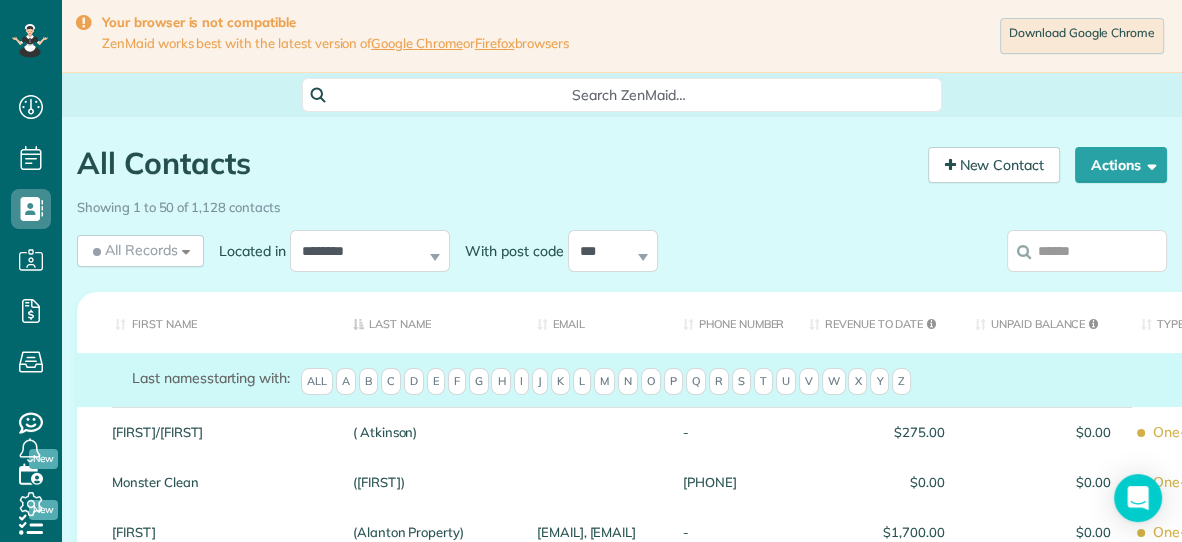 click at bounding box center [1087, 251] 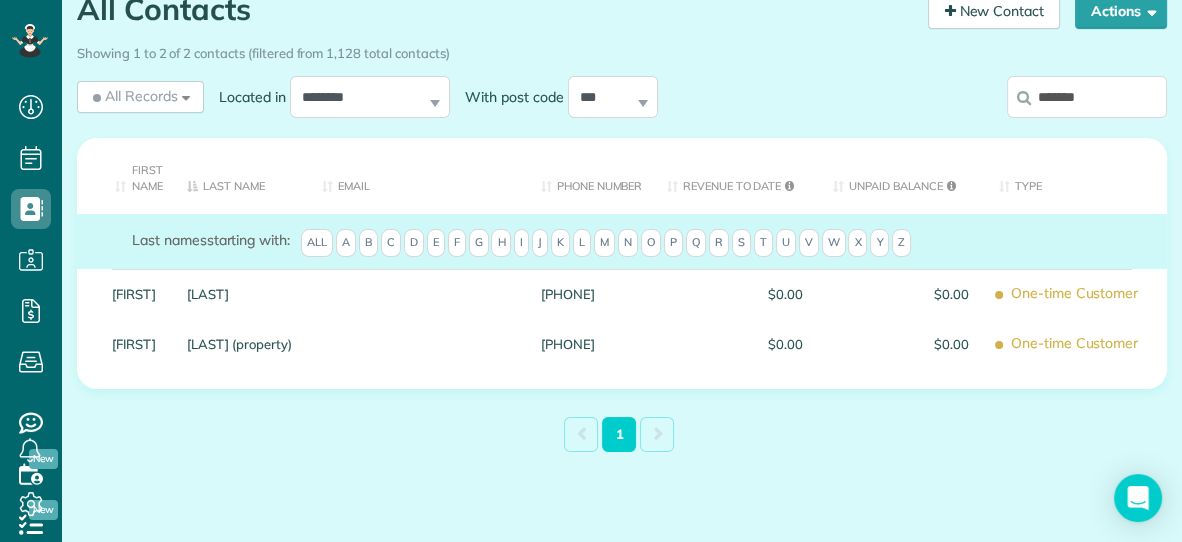 scroll, scrollTop: 191, scrollLeft: 0, axis: vertical 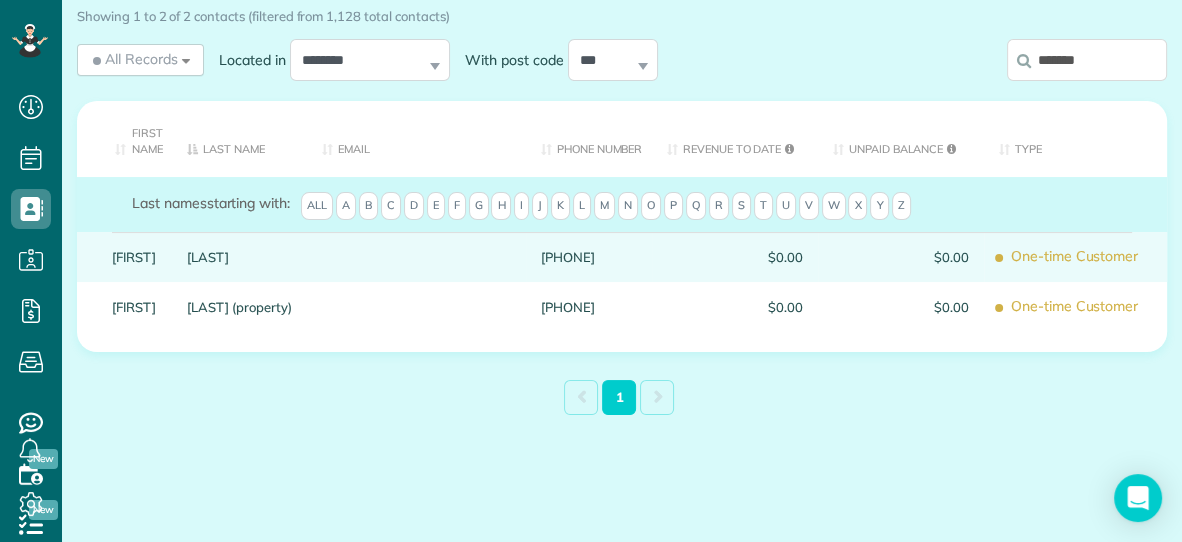 type on "*******" 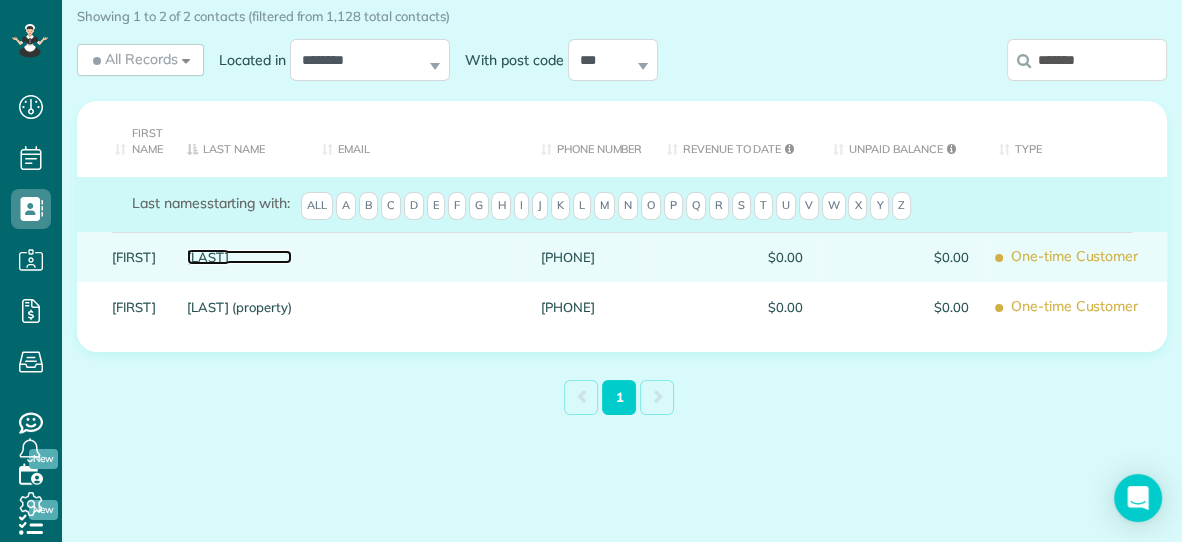 click on "Ladyman" at bounding box center (239, 257) 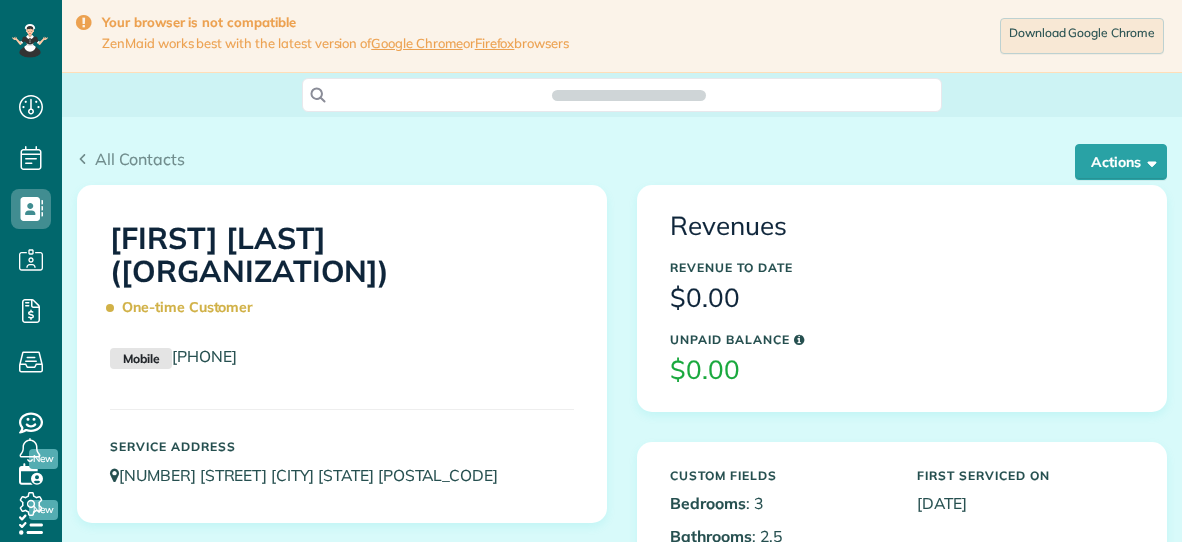 scroll, scrollTop: 0, scrollLeft: 0, axis: both 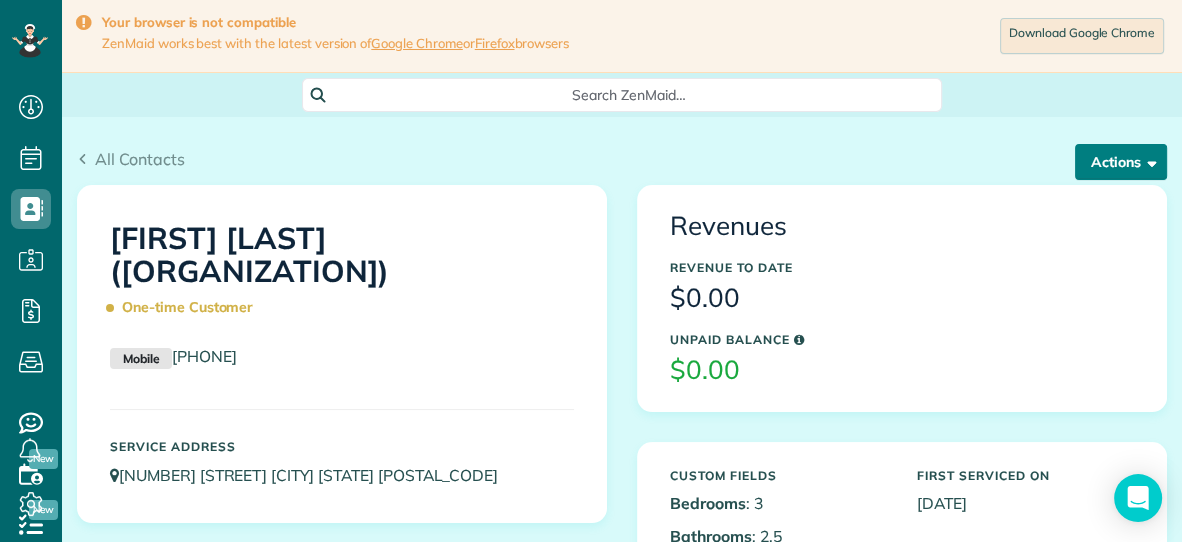 click on "Actions" at bounding box center (1121, 162) 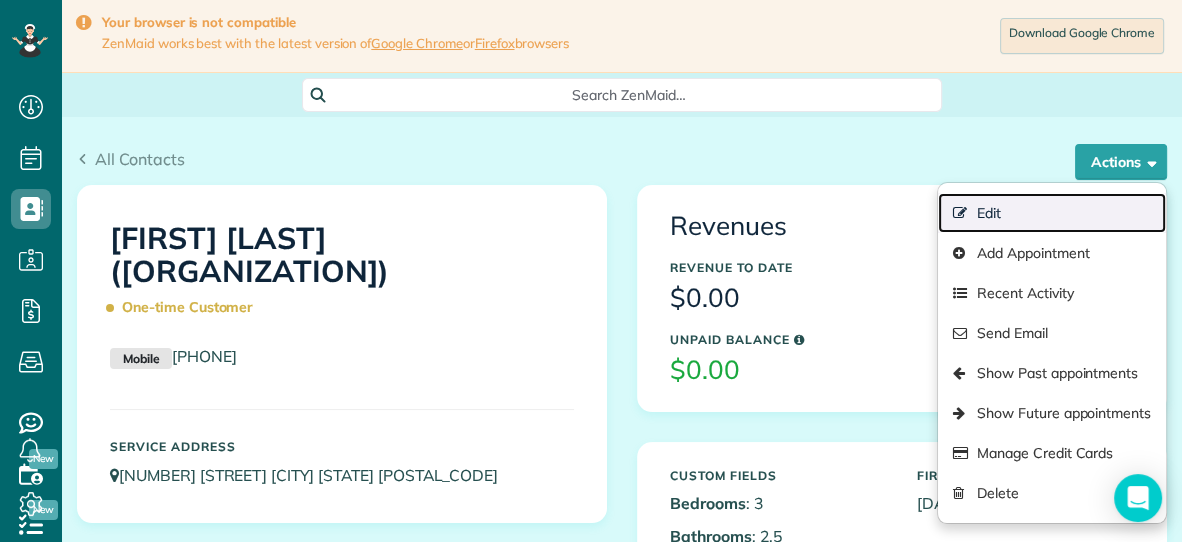 click on "Edit" at bounding box center [1052, 213] 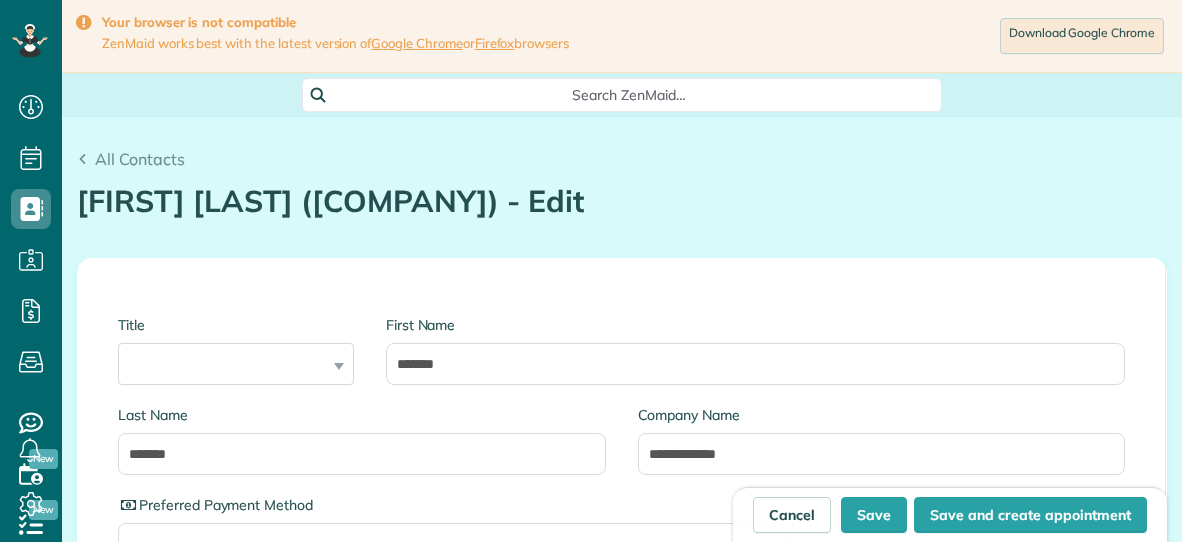 type on "**********" 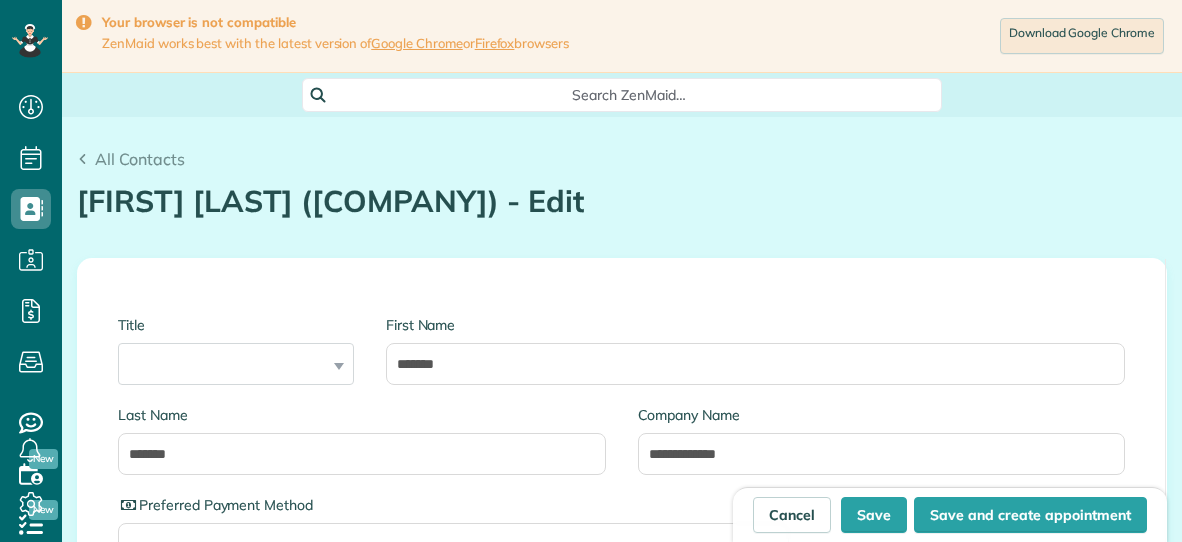 scroll, scrollTop: 0, scrollLeft: 0, axis: both 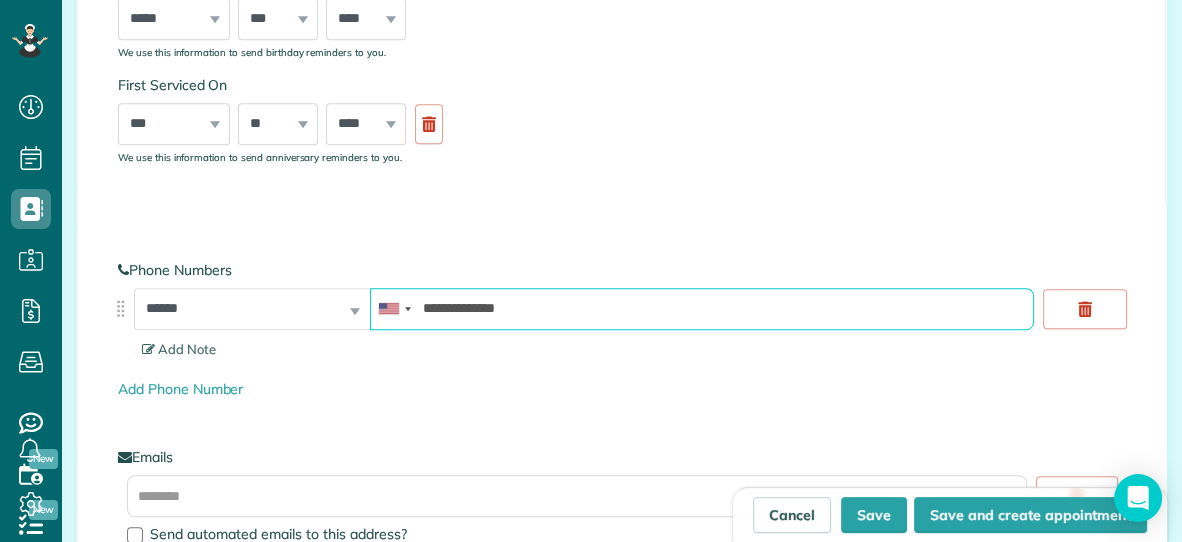 click on "**********" at bounding box center (702, 309) 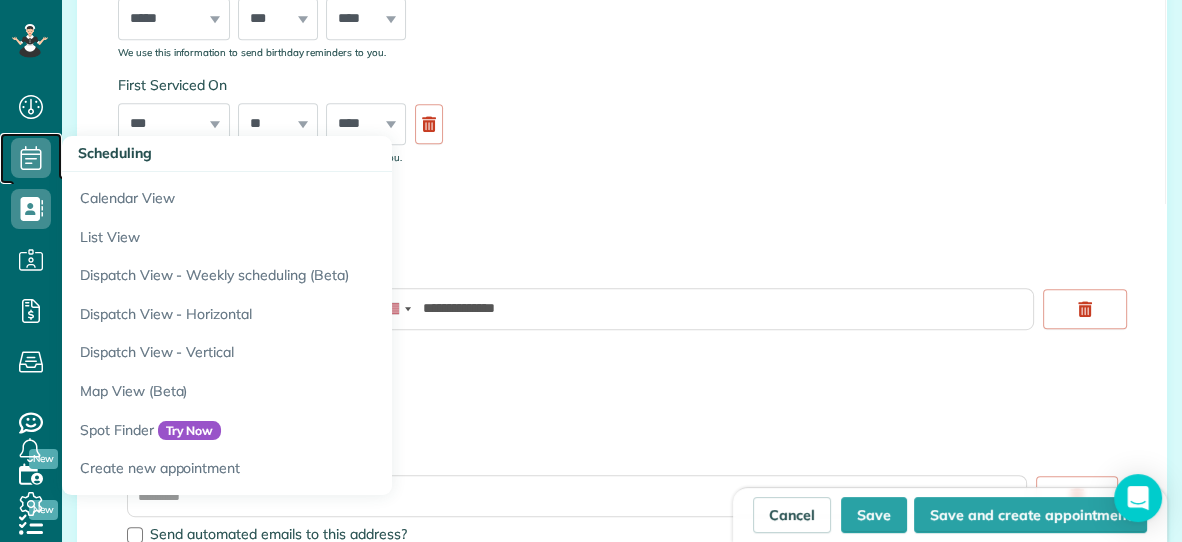 click 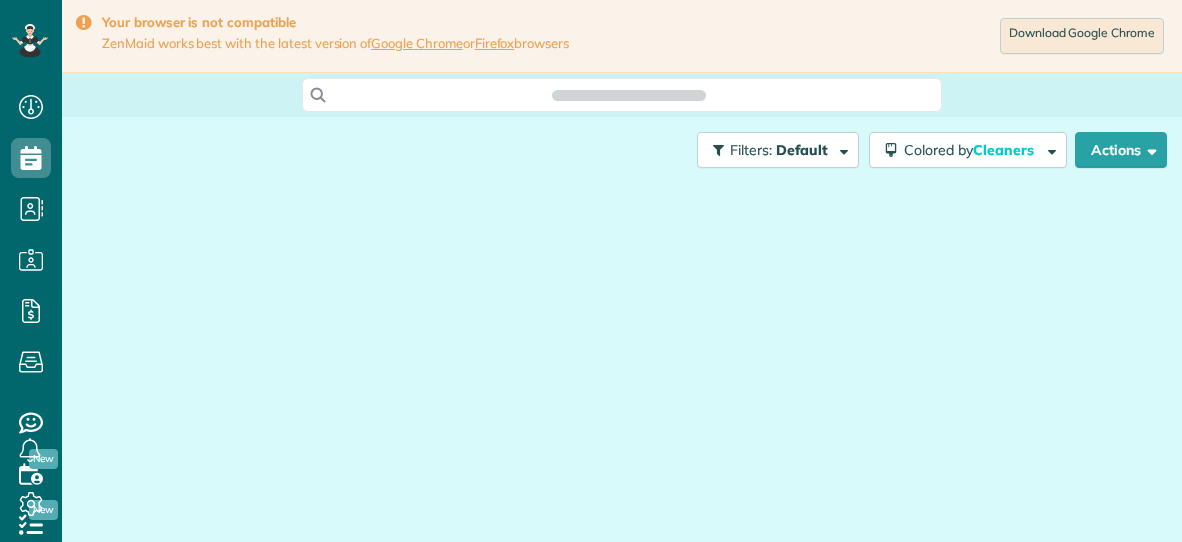 scroll, scrollTop: 0, scrollLeft: 0, axis: both 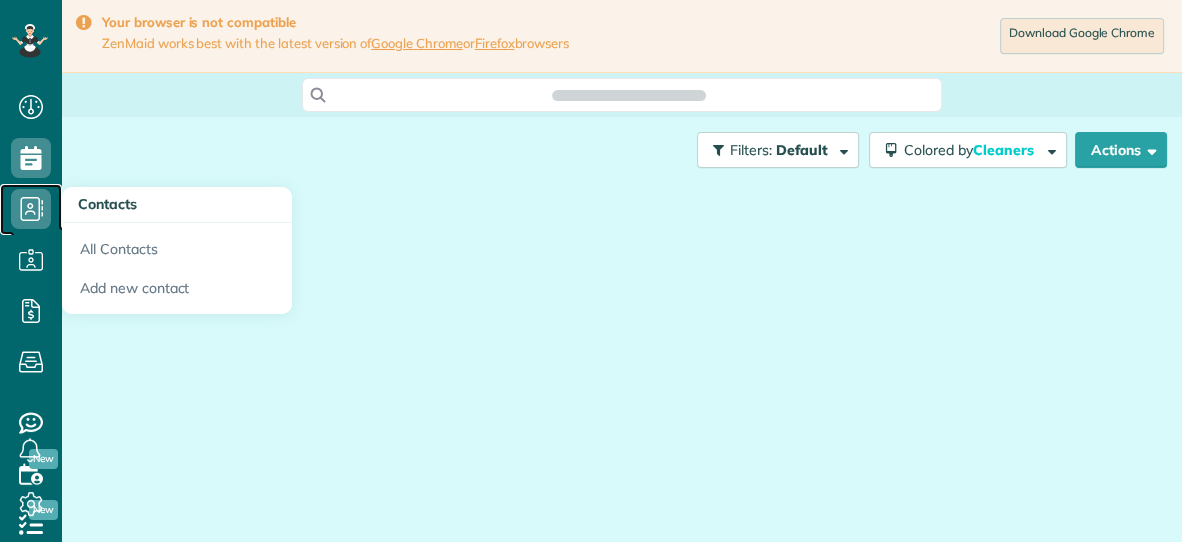 click 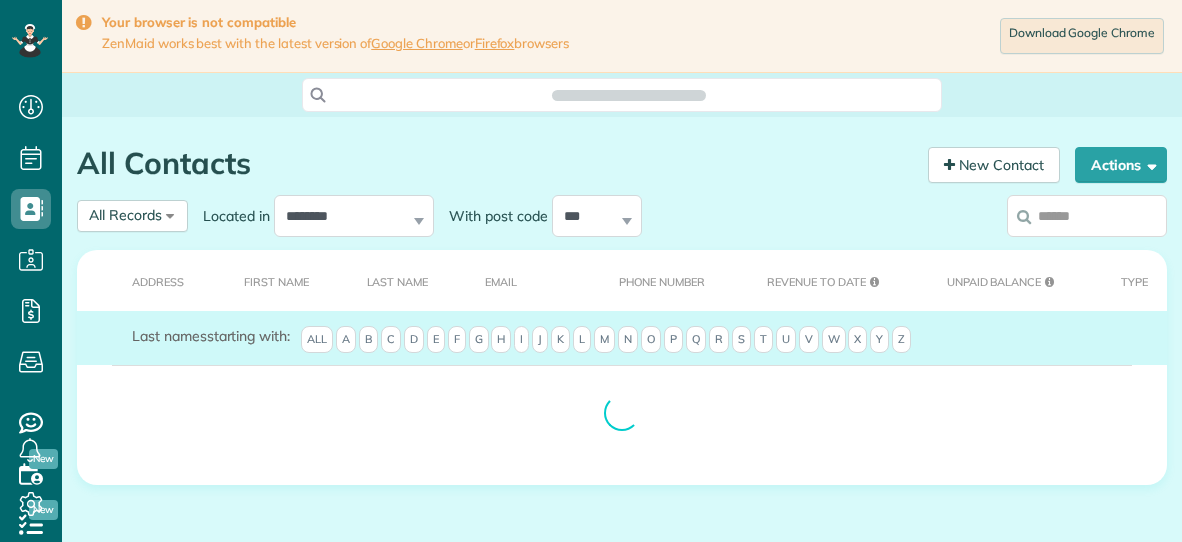 scroll, scrollTop: 0, scrollLeft: 0, axis: both 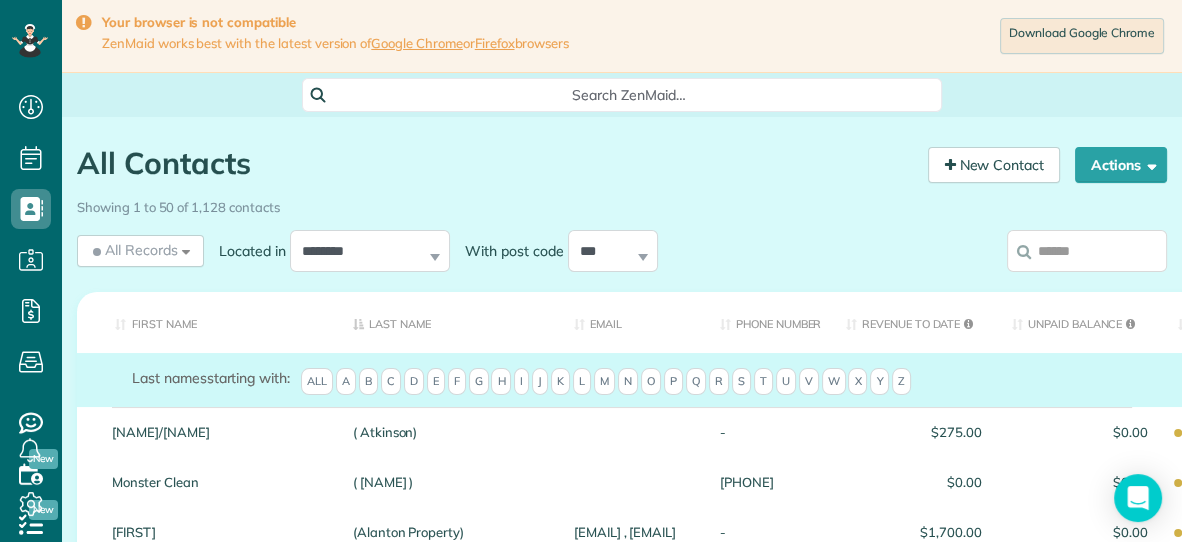 click at bounding box center [1087, 251] 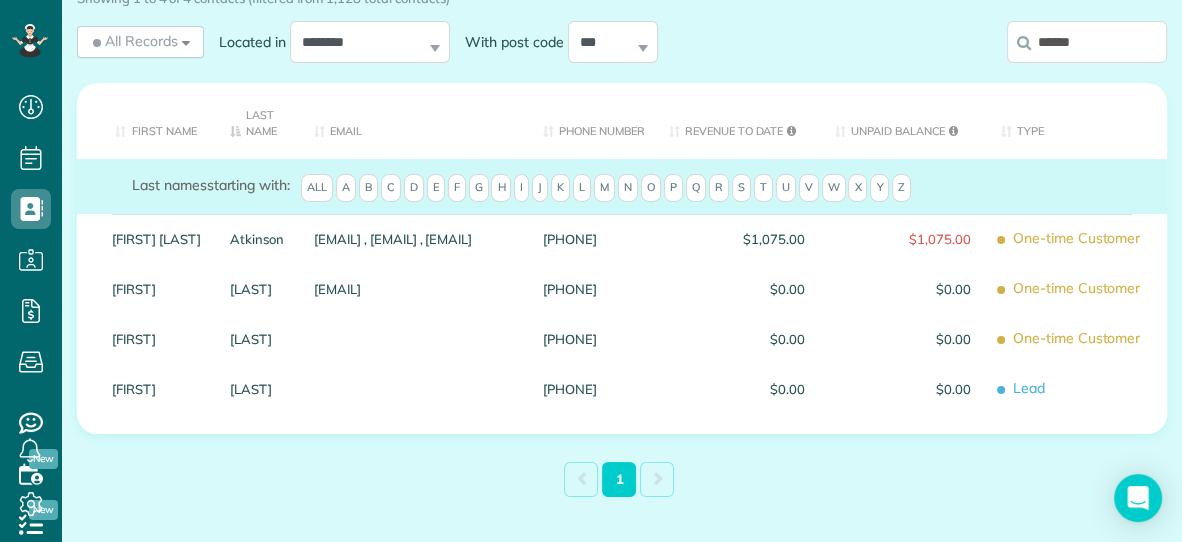scroll, scrollTop: 290, scrollLeft: 0, axis: vertical 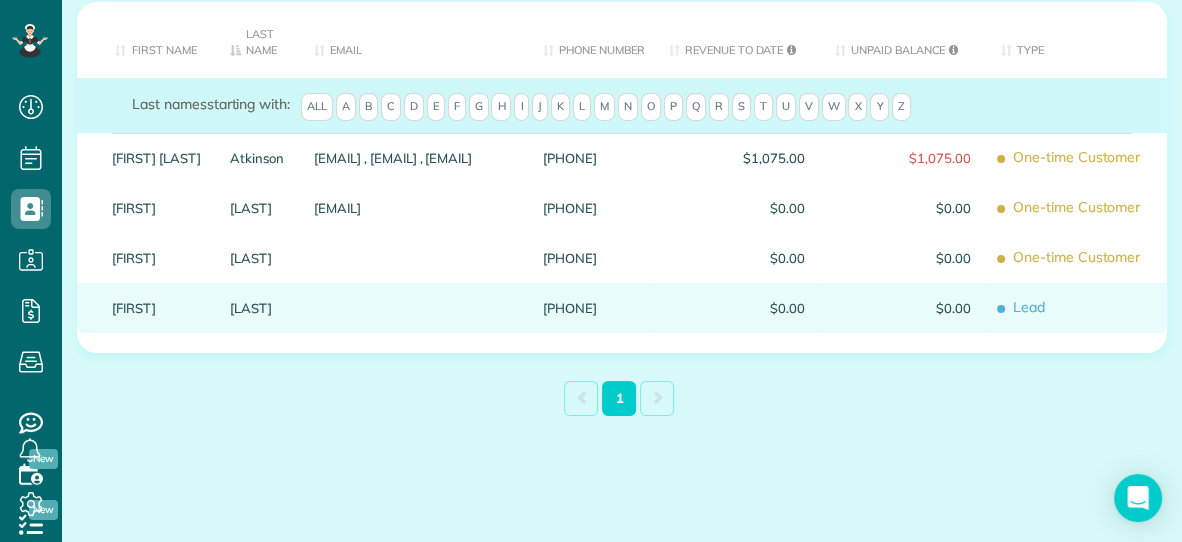 type on "*****" 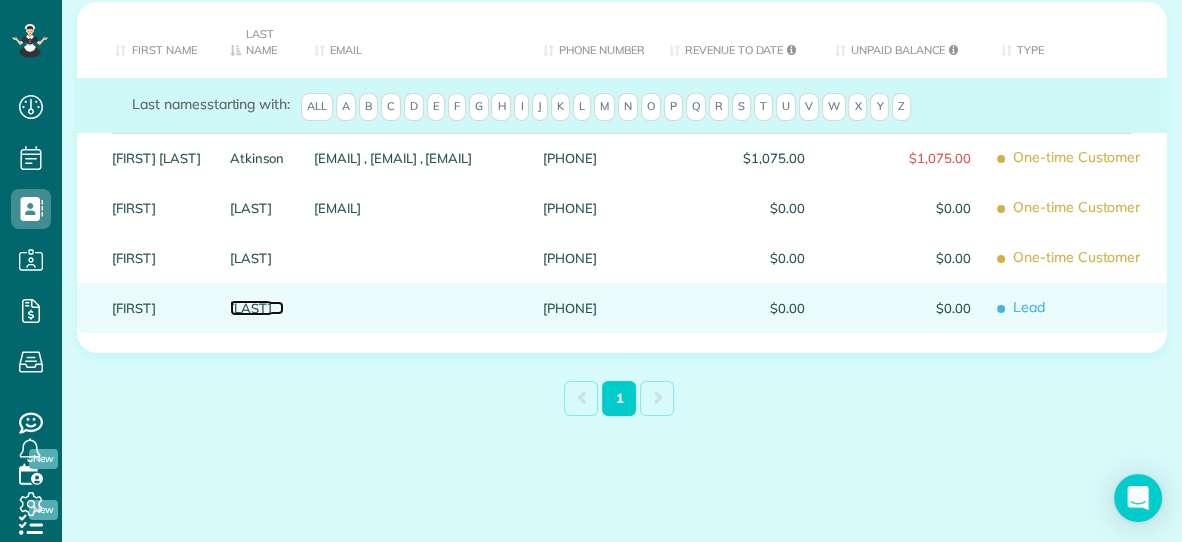 click on "Welch" at bounding box center (257, 308) 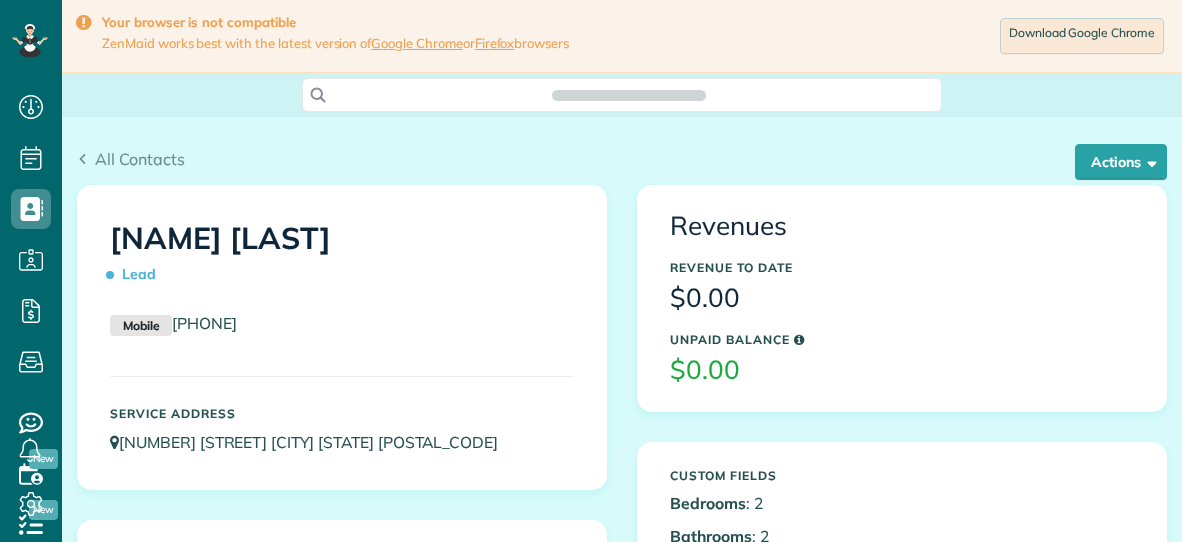 scroll, scrollTop: 0, scrollLeft: 0, axis: both 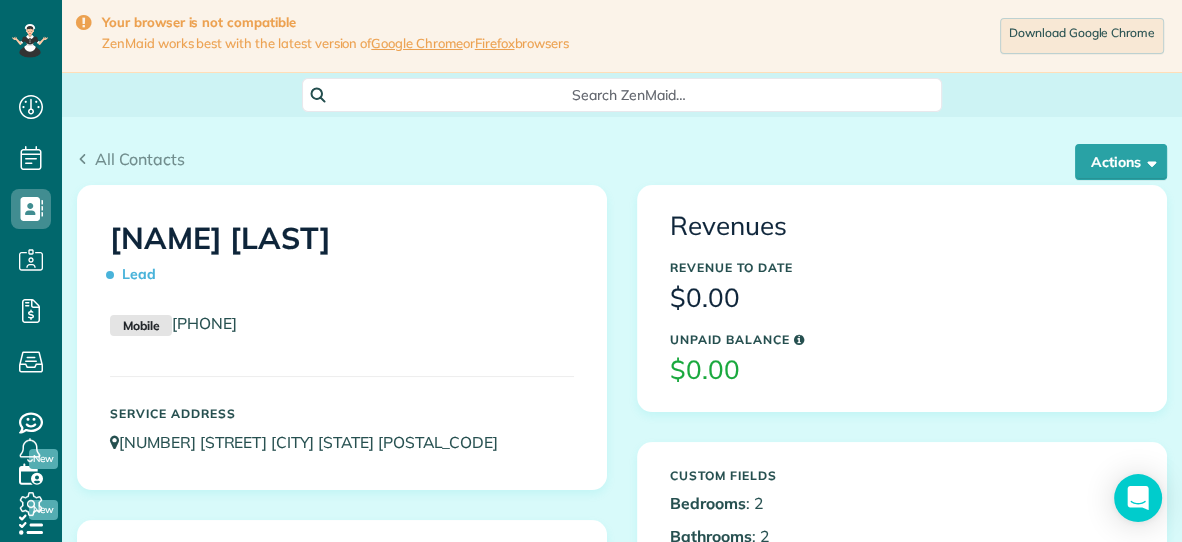 click on "Holly Welch
Lead
Mobile
(757) 354-5539
Service Address
1937 Munden Point Rd Virginia Beach VA 23457" at bounding box center (342, 337) 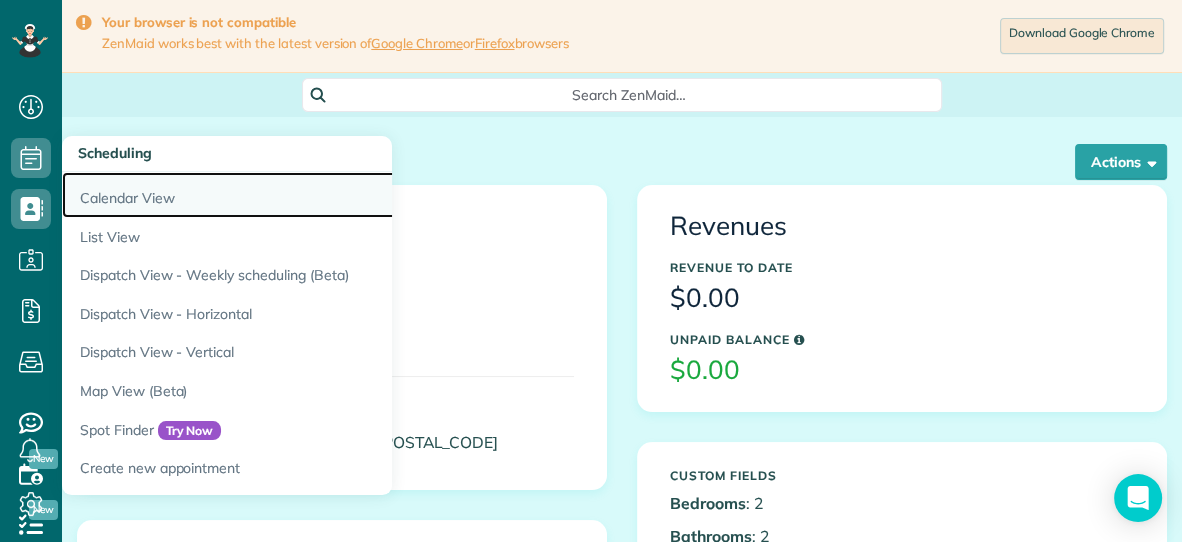 click on "Calendar View" at bounding box center [312, 195] 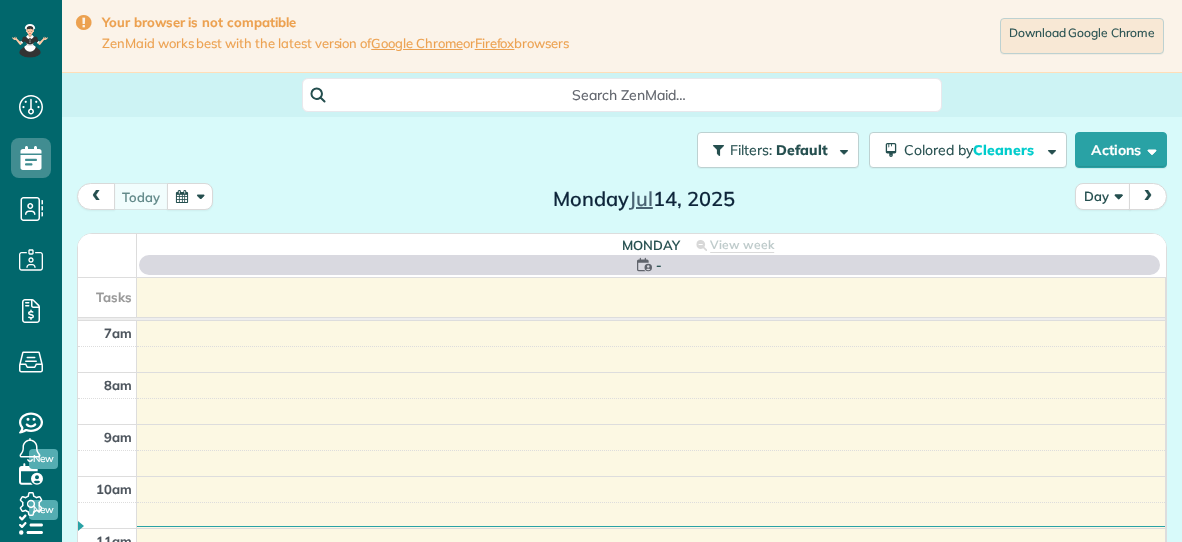 scroll, scrollTop: 0, scrollLeft: 0, axis: both 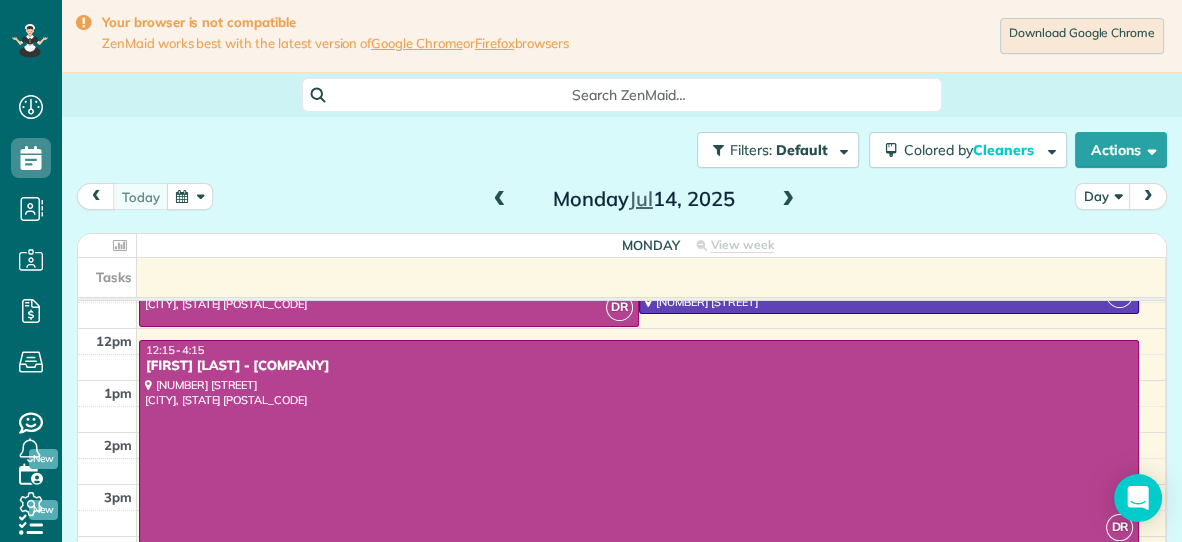 click at bounding box center [788, 200] 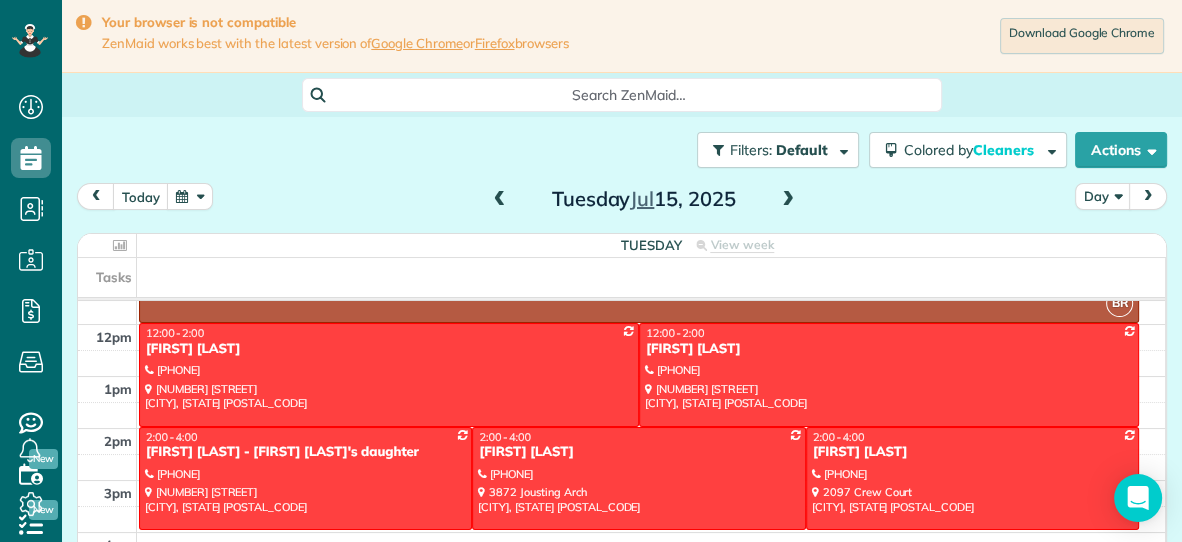 scroll, scrollTop: 211, scrollLeft: 0, axis: vertical 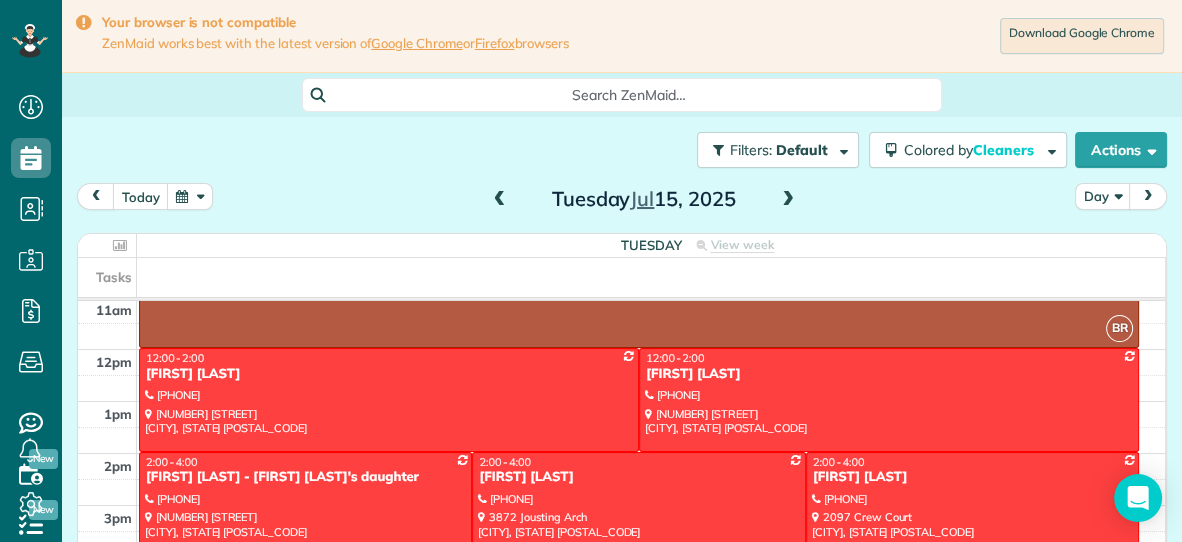 click at bounding box center [788, 200] 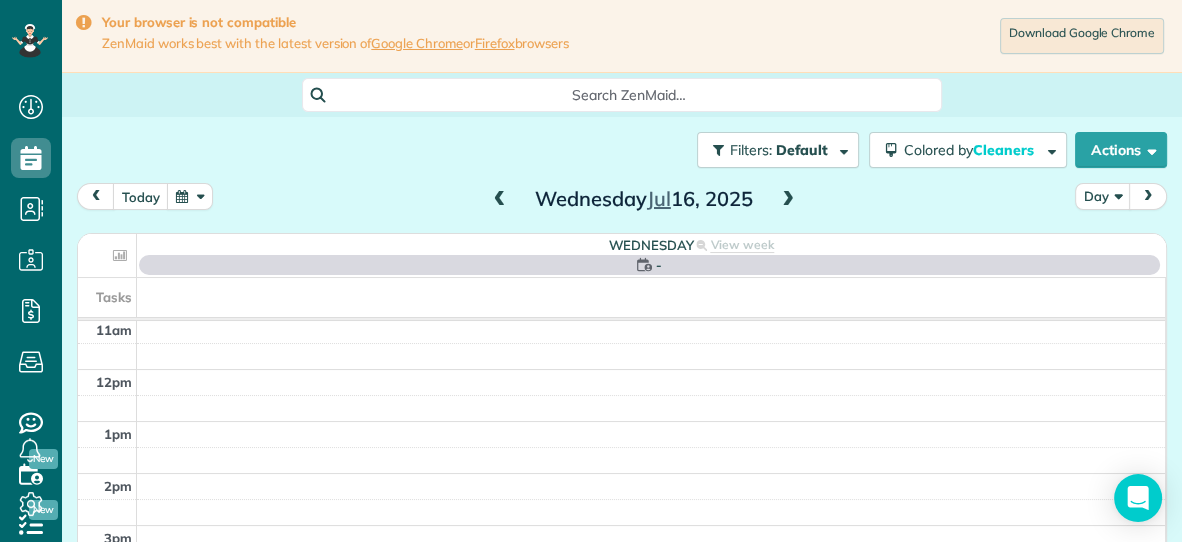 scroll, scrollTop: 0, scrollLeft: 0, axis: both 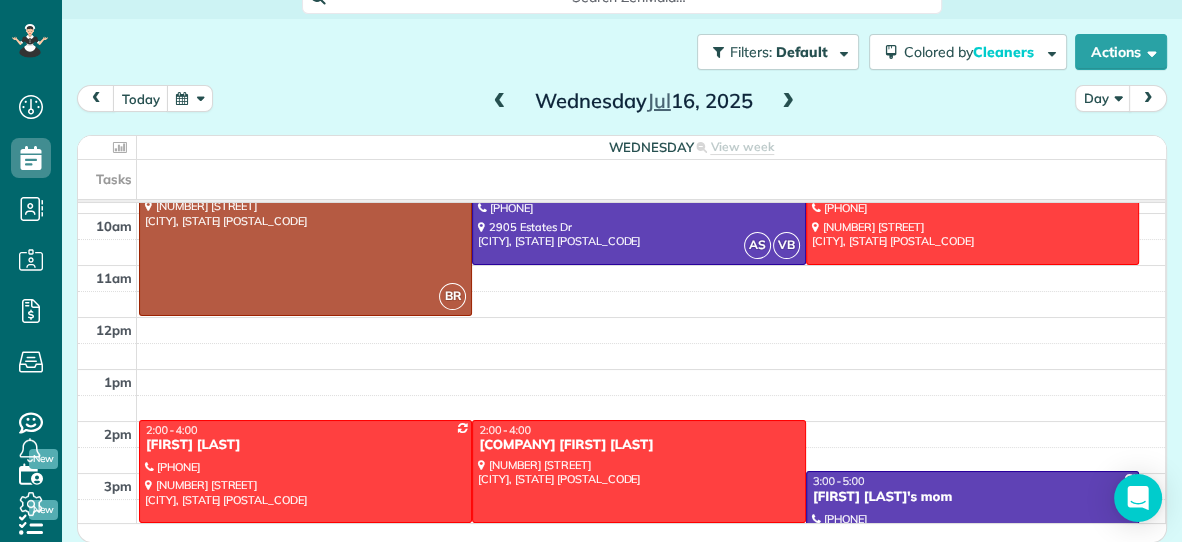 click at bounding box center (788, 102) 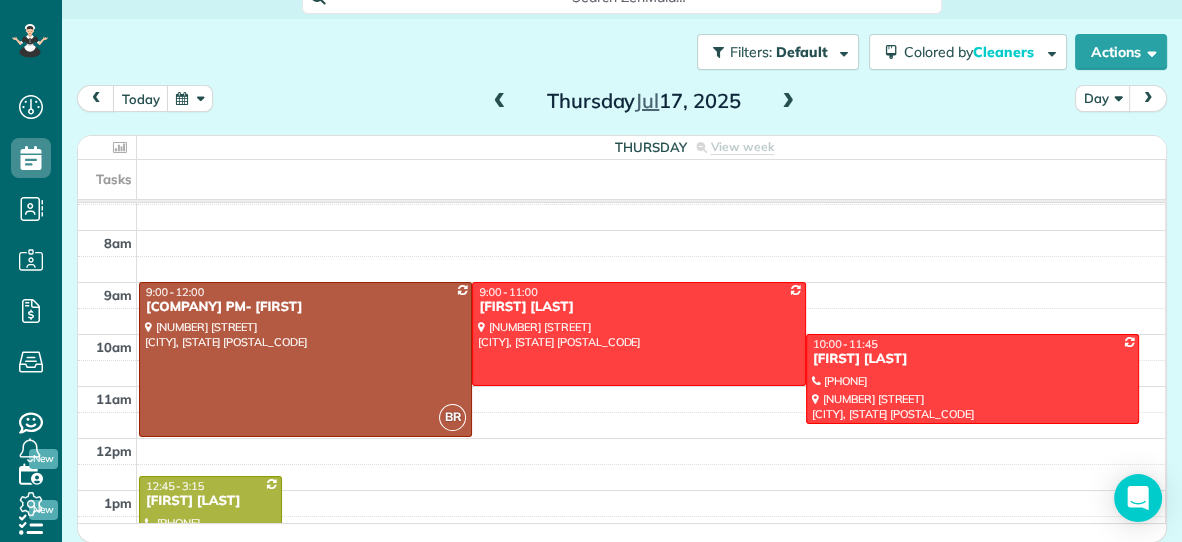 scroll, scrollTop: 0, scrollLeft: 0, axis: both 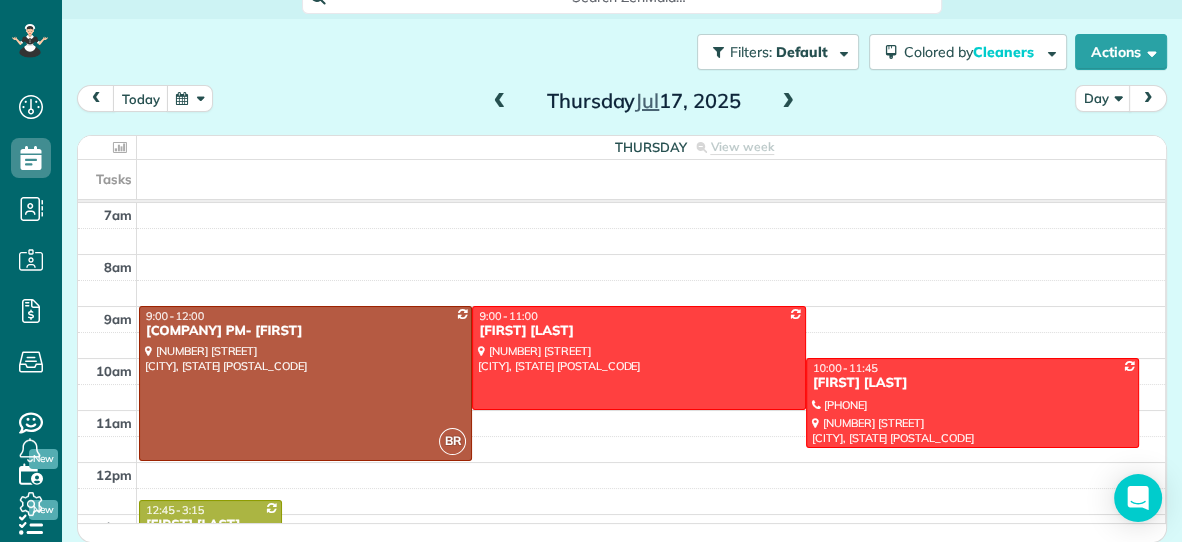 click at bounding box center [788, 102] 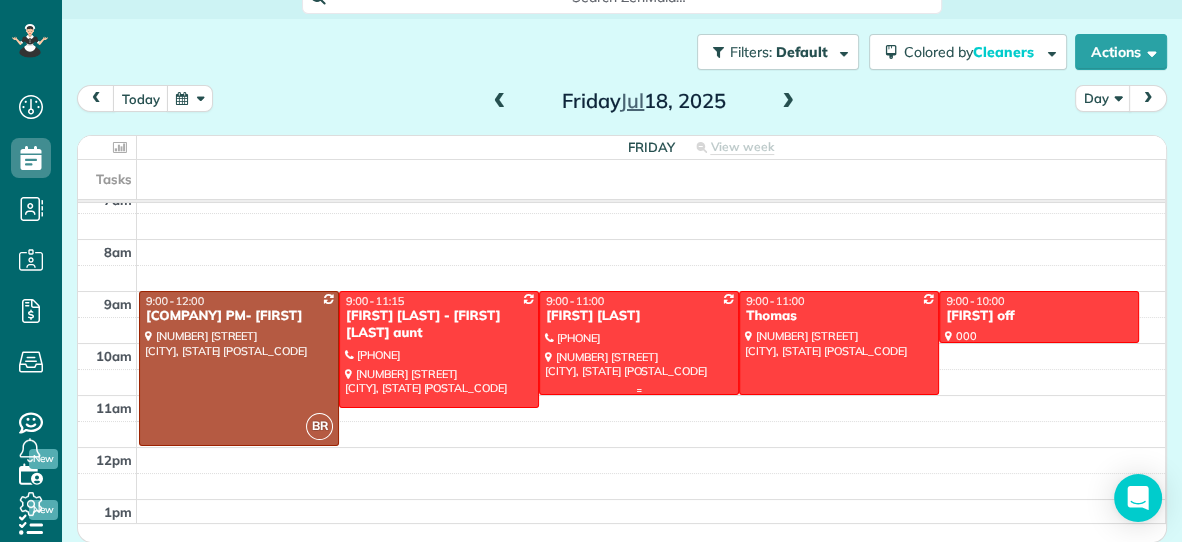 scroll, scrollTop: 0, scrollLeft: 0, axis: both 